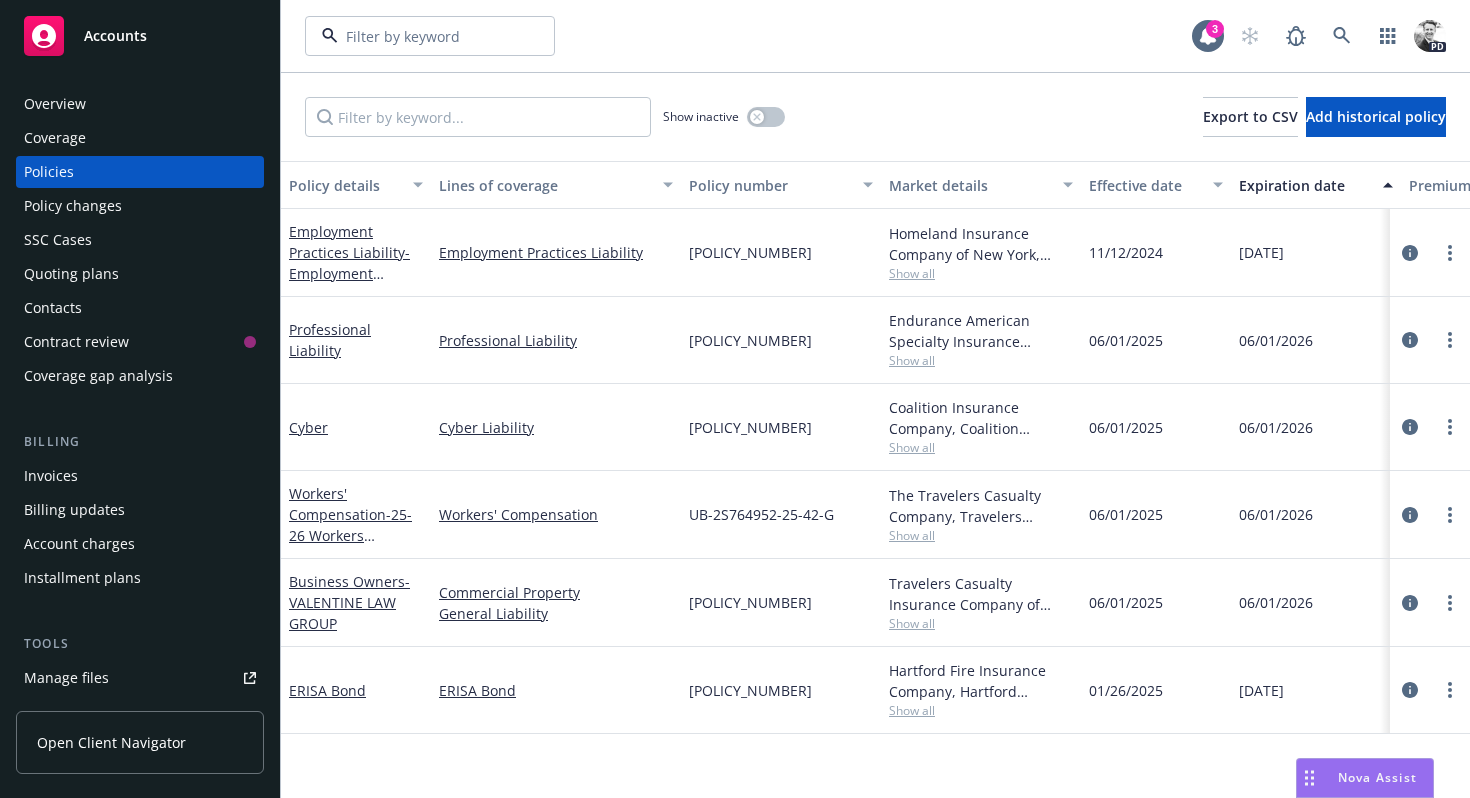 scroll, scrollTop: 0, scrollLeft: 0, axis: both 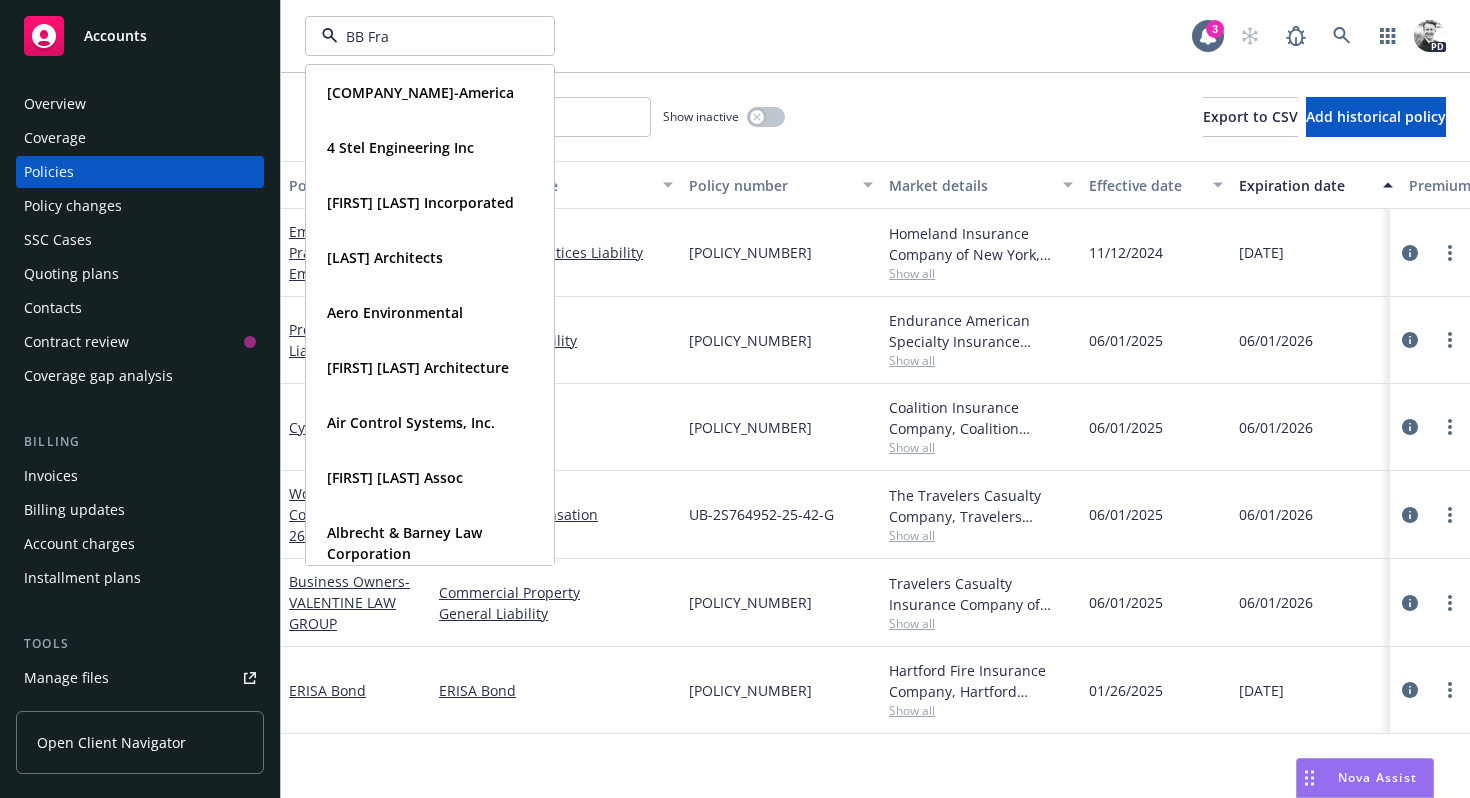 type on "BB Fran" 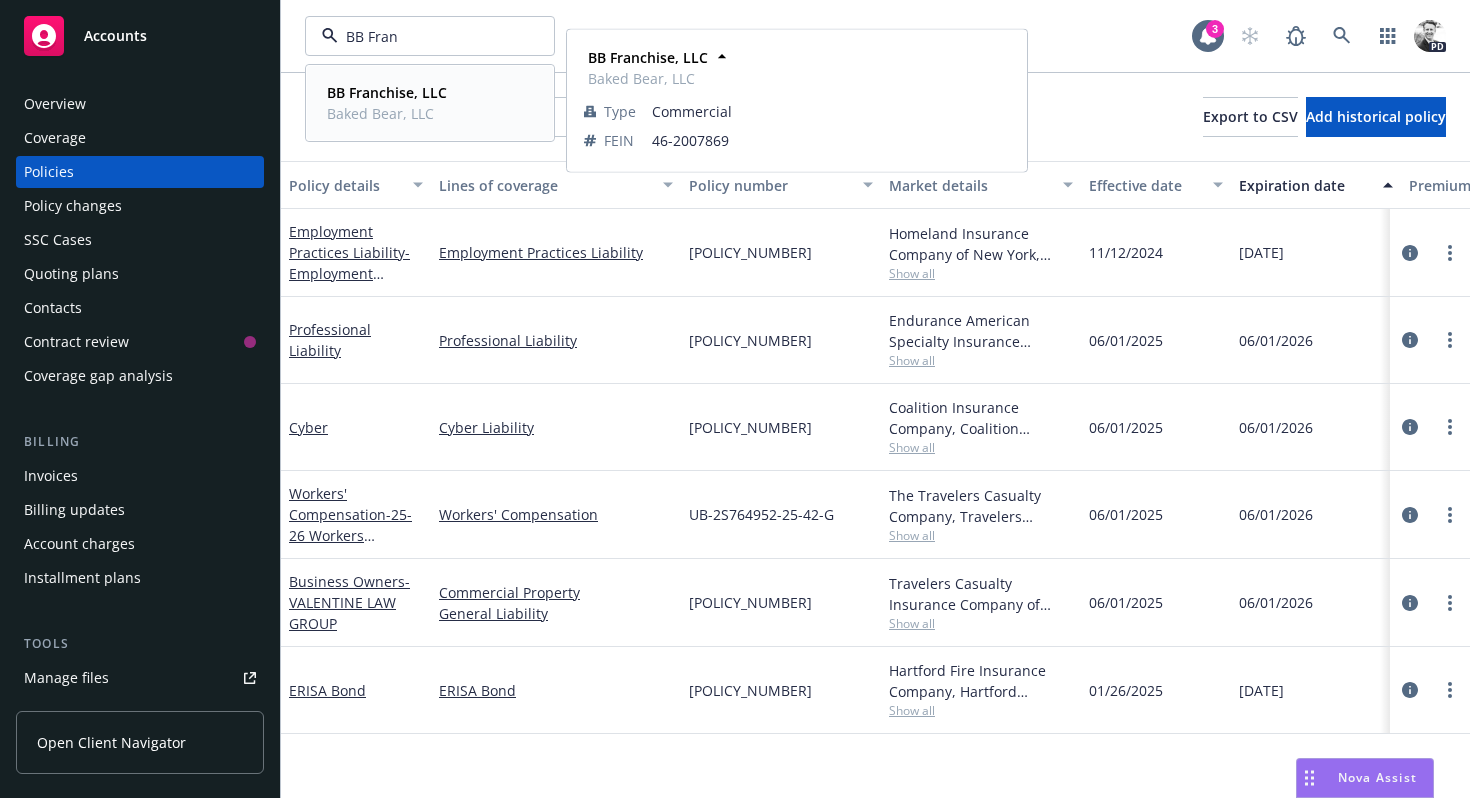 click on "BB Franchise, LLC" at bounding box center (387, 92) 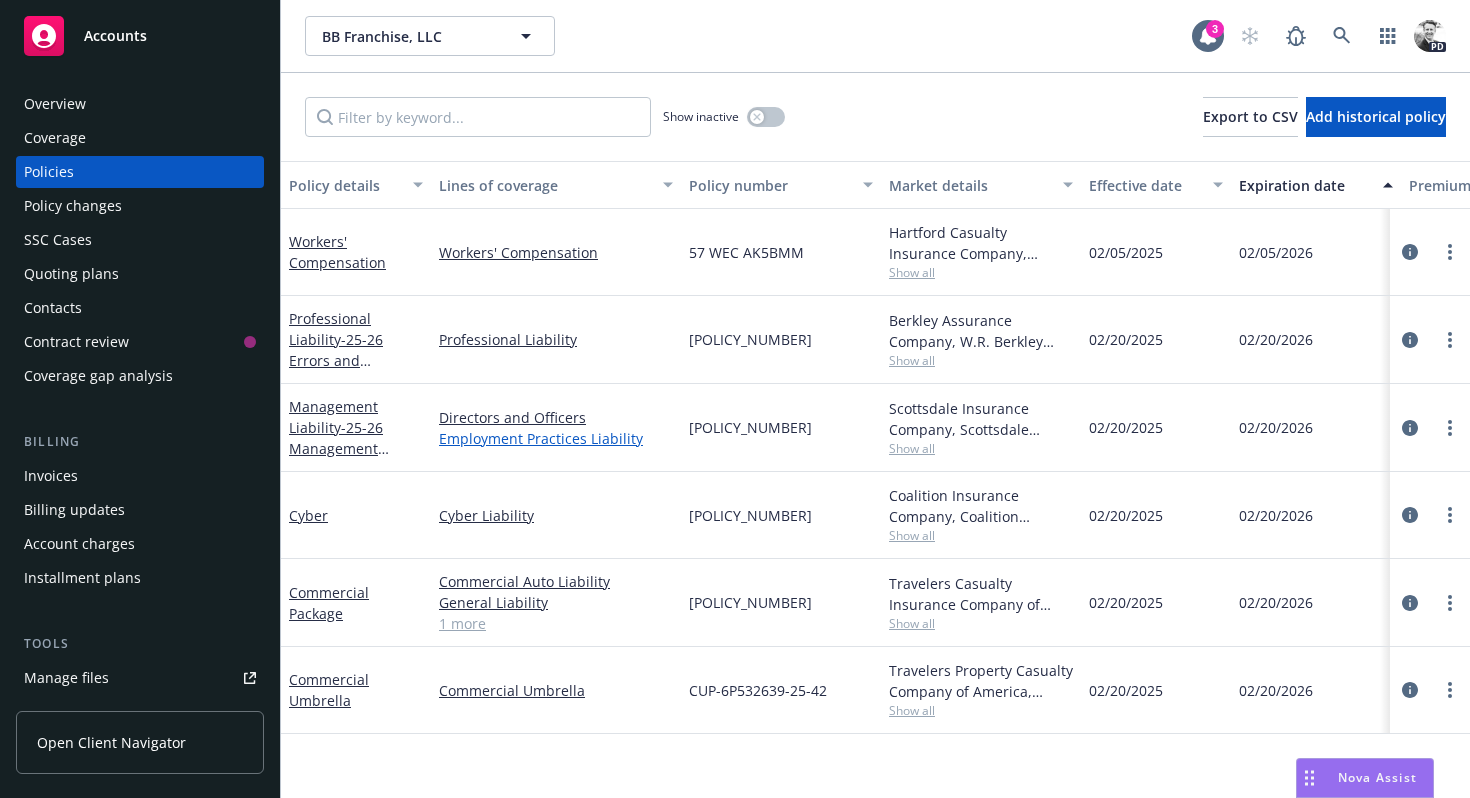 click on "Employment Practices Liability" at bounding box center (556, 438) 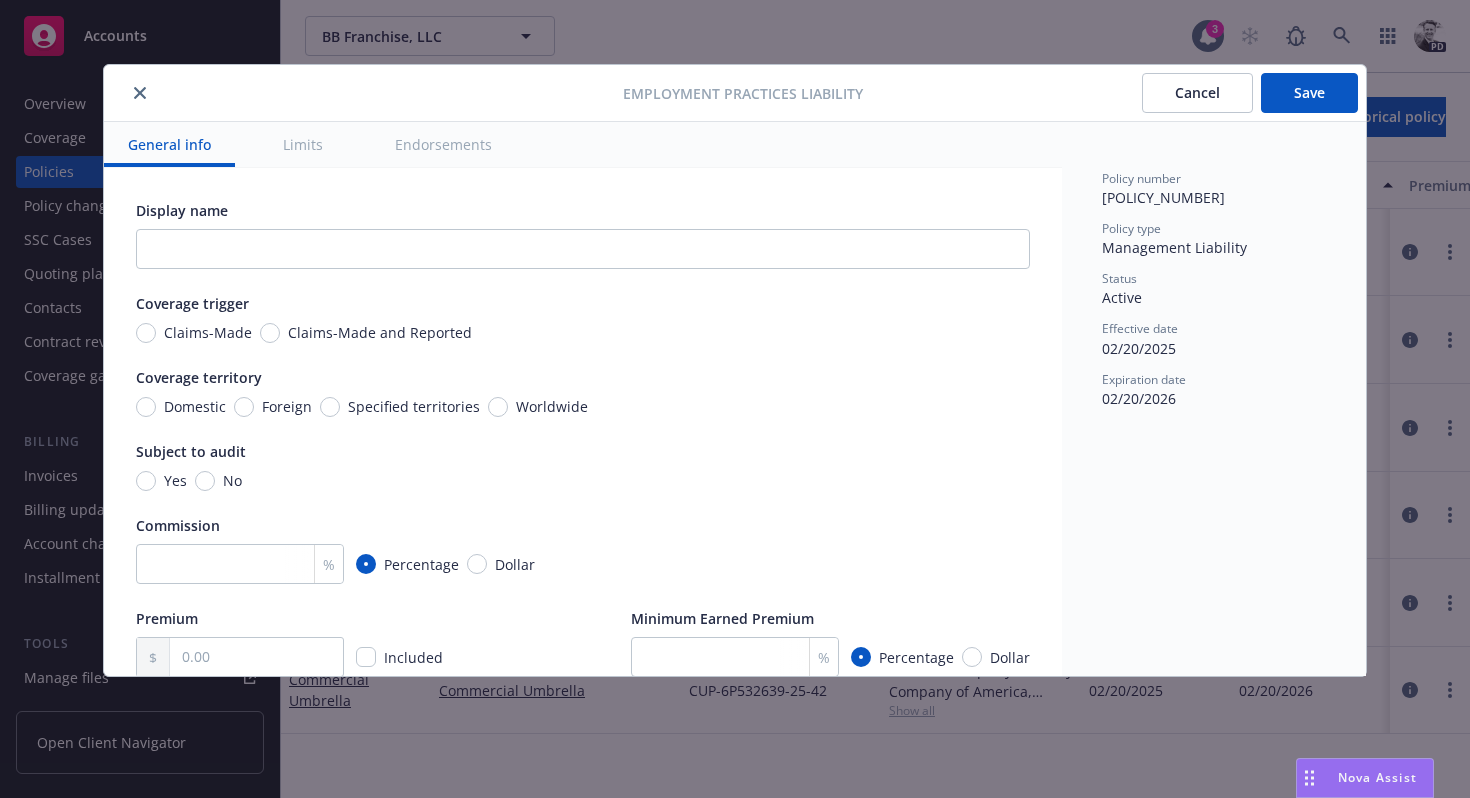 click at bounding box center [140, 93] 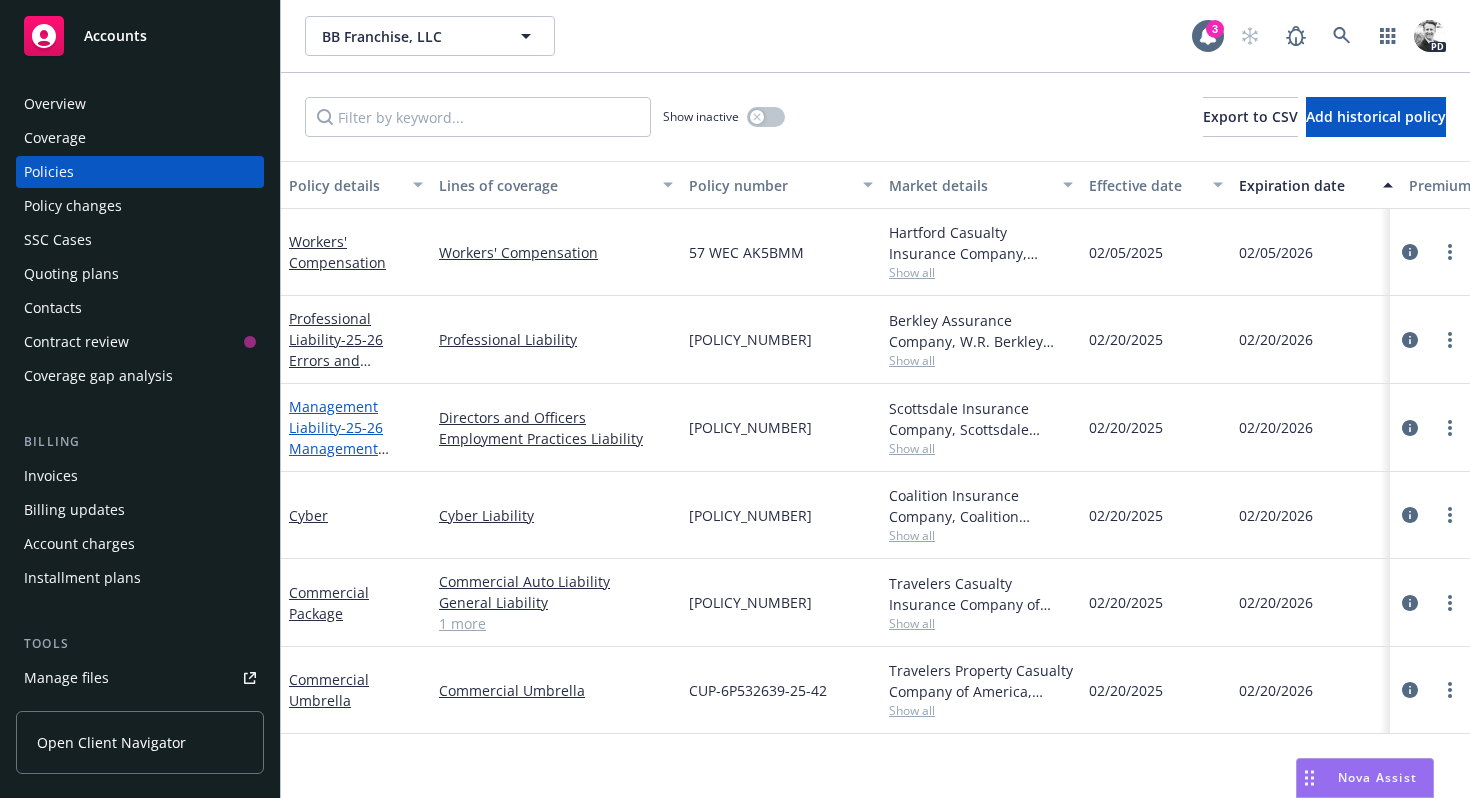 click on "Management Liability  -  [POLICY_YEAR] Management Liability" at bounding box center (336, 438) 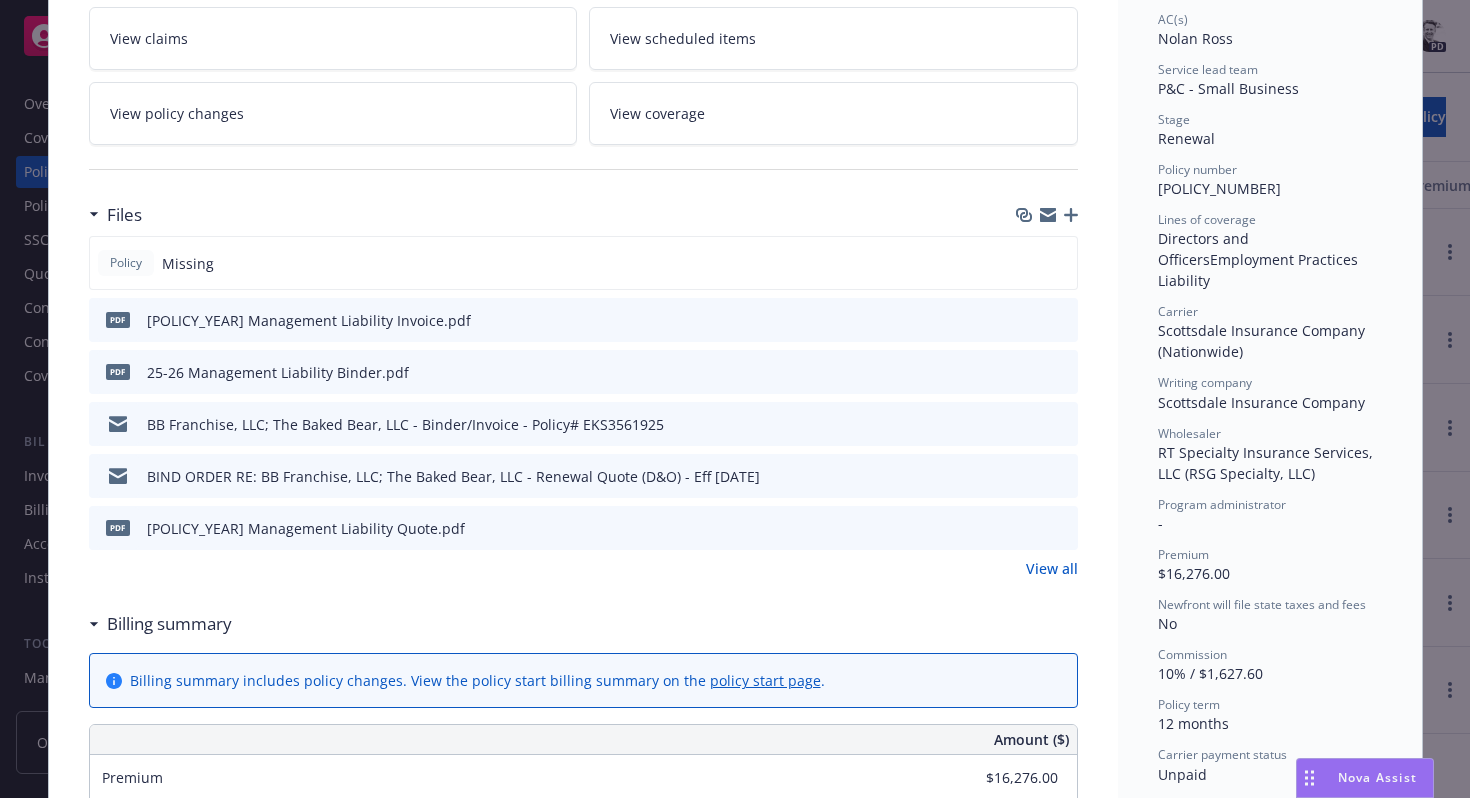 scroll, scrollTop: 0, scrollLeft: 0, axis: both 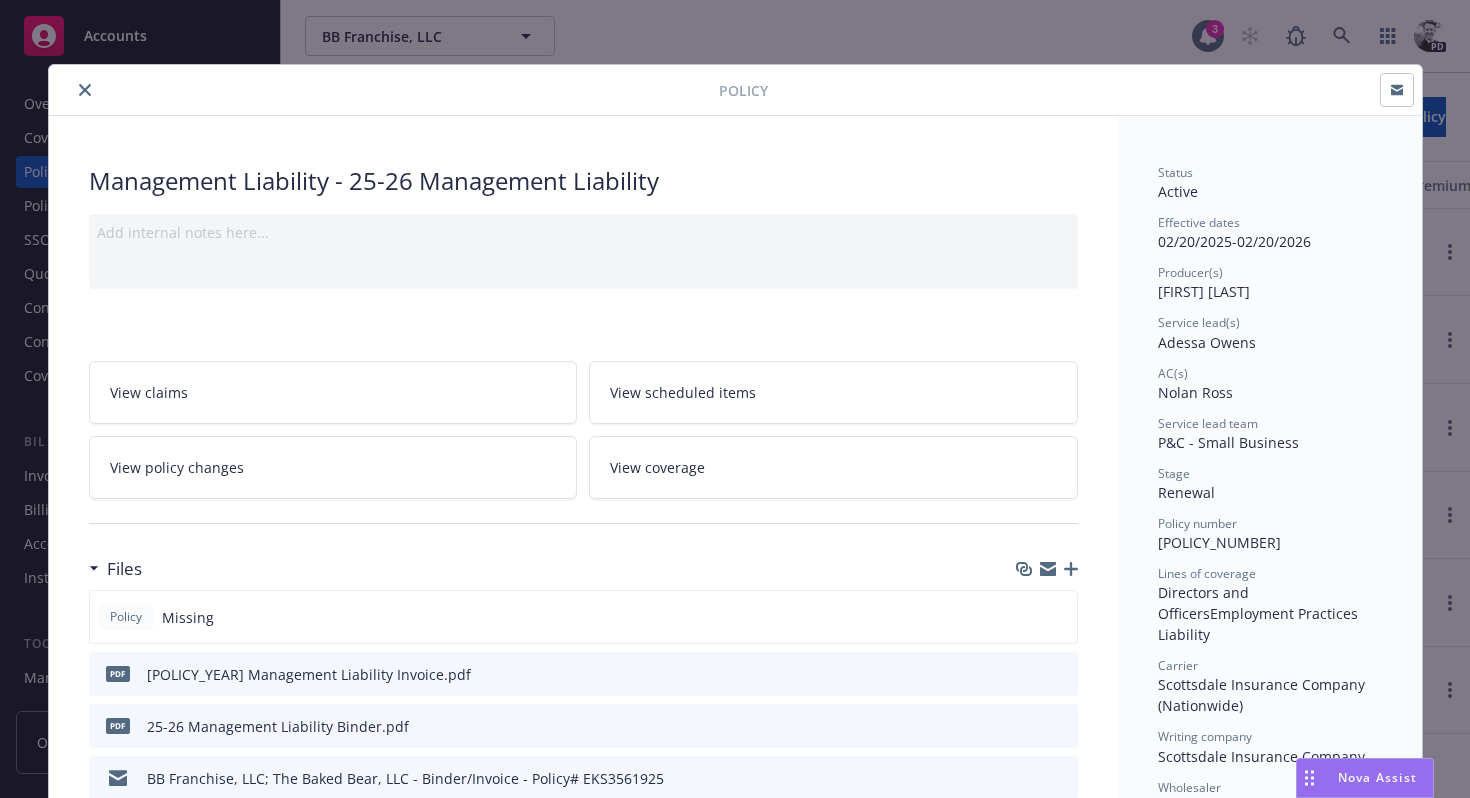 click 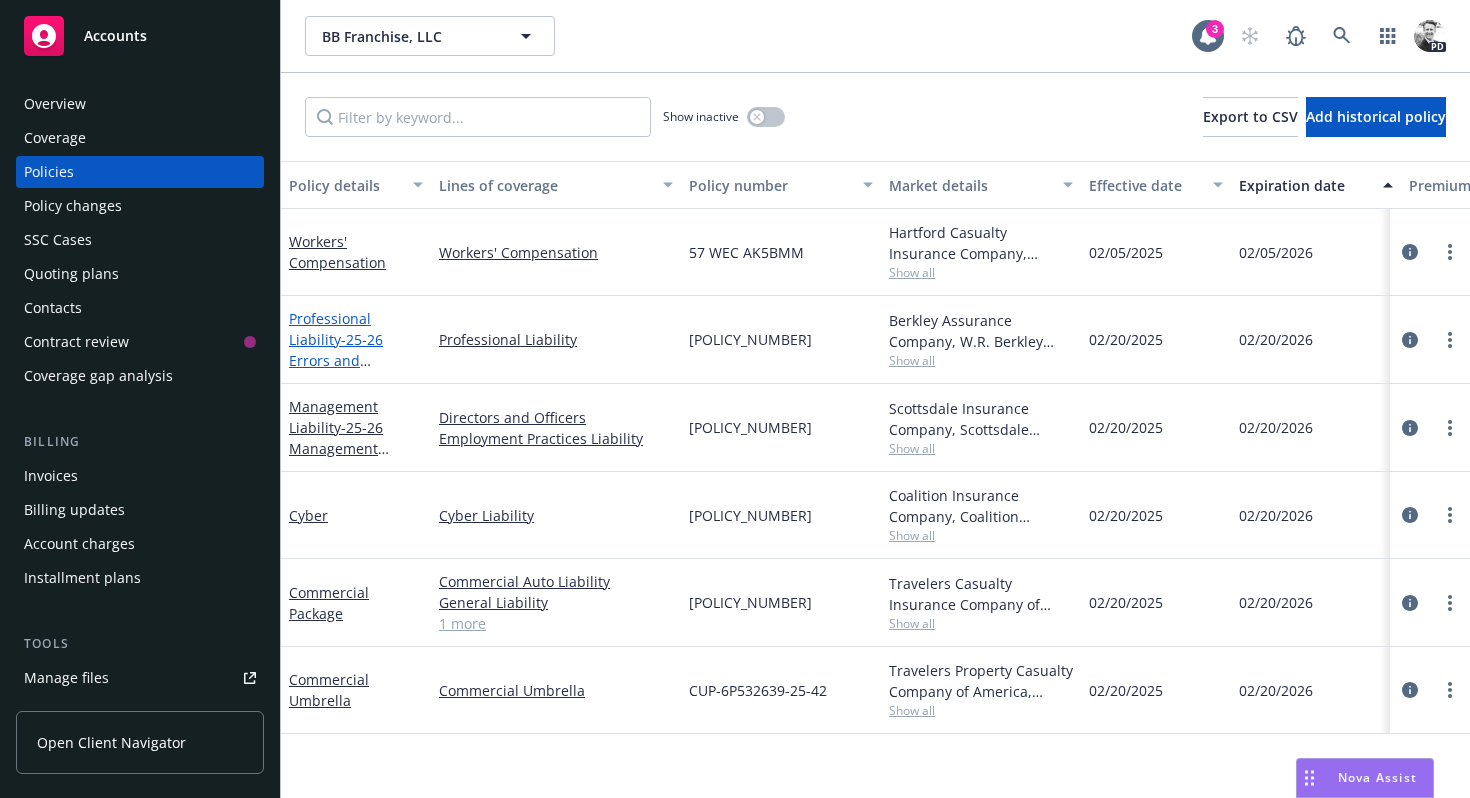 click on "Professional Liability  -  25-26 Errors and Omissions" at bounding box center (336, 350) 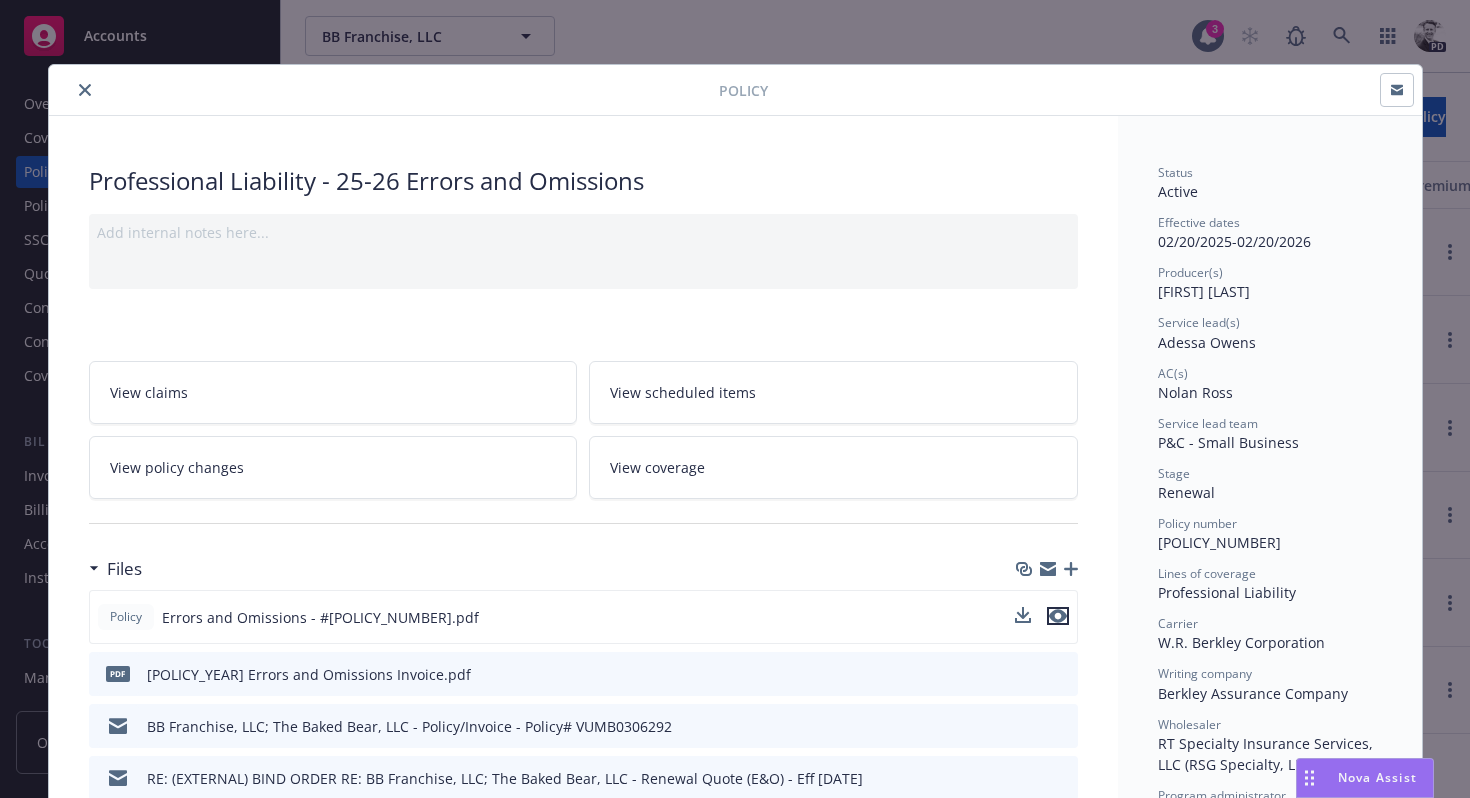 click at bounding box center [1058, 616] 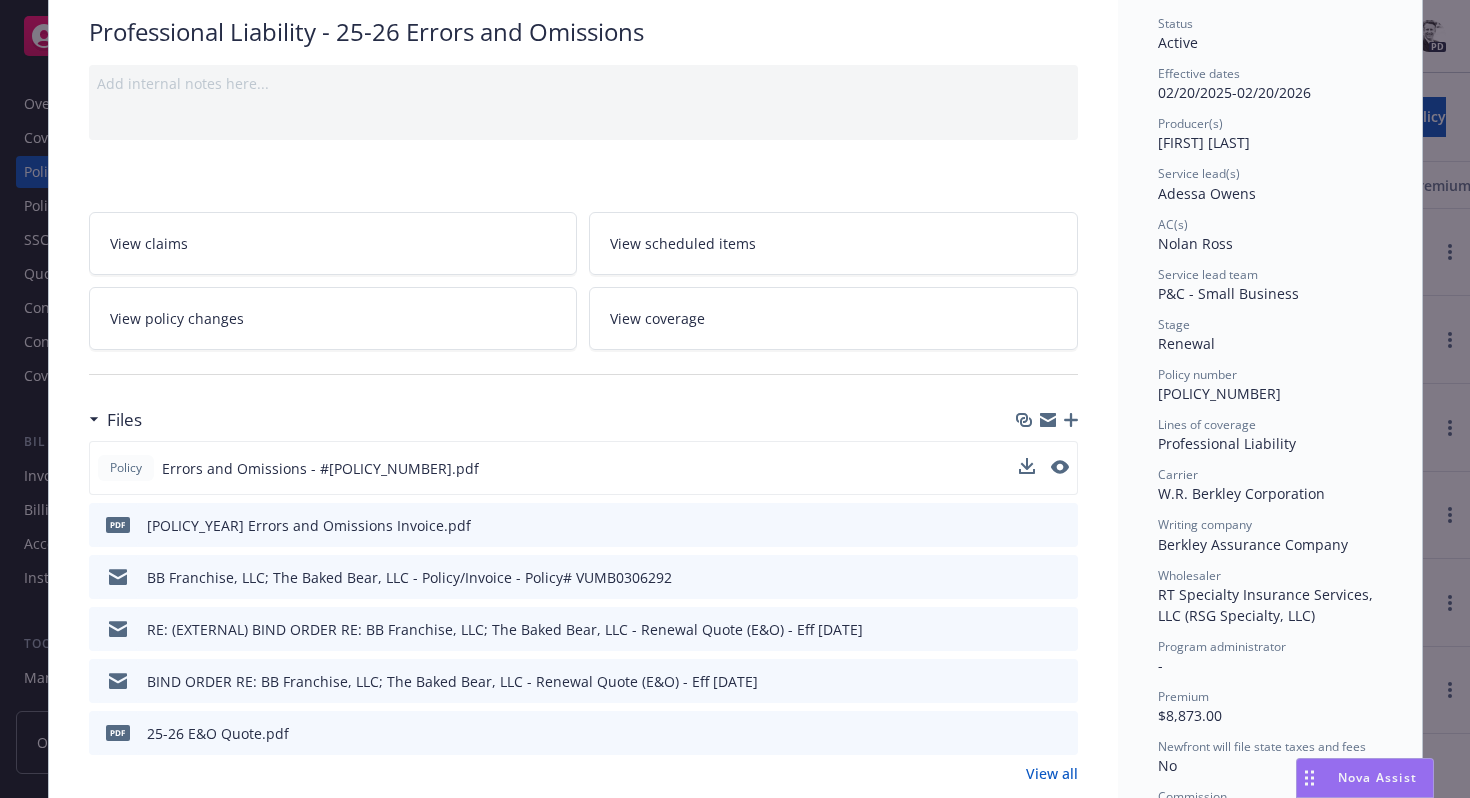 scroll, scrollTop: 171, scrollLeft: 0, axis: vertical 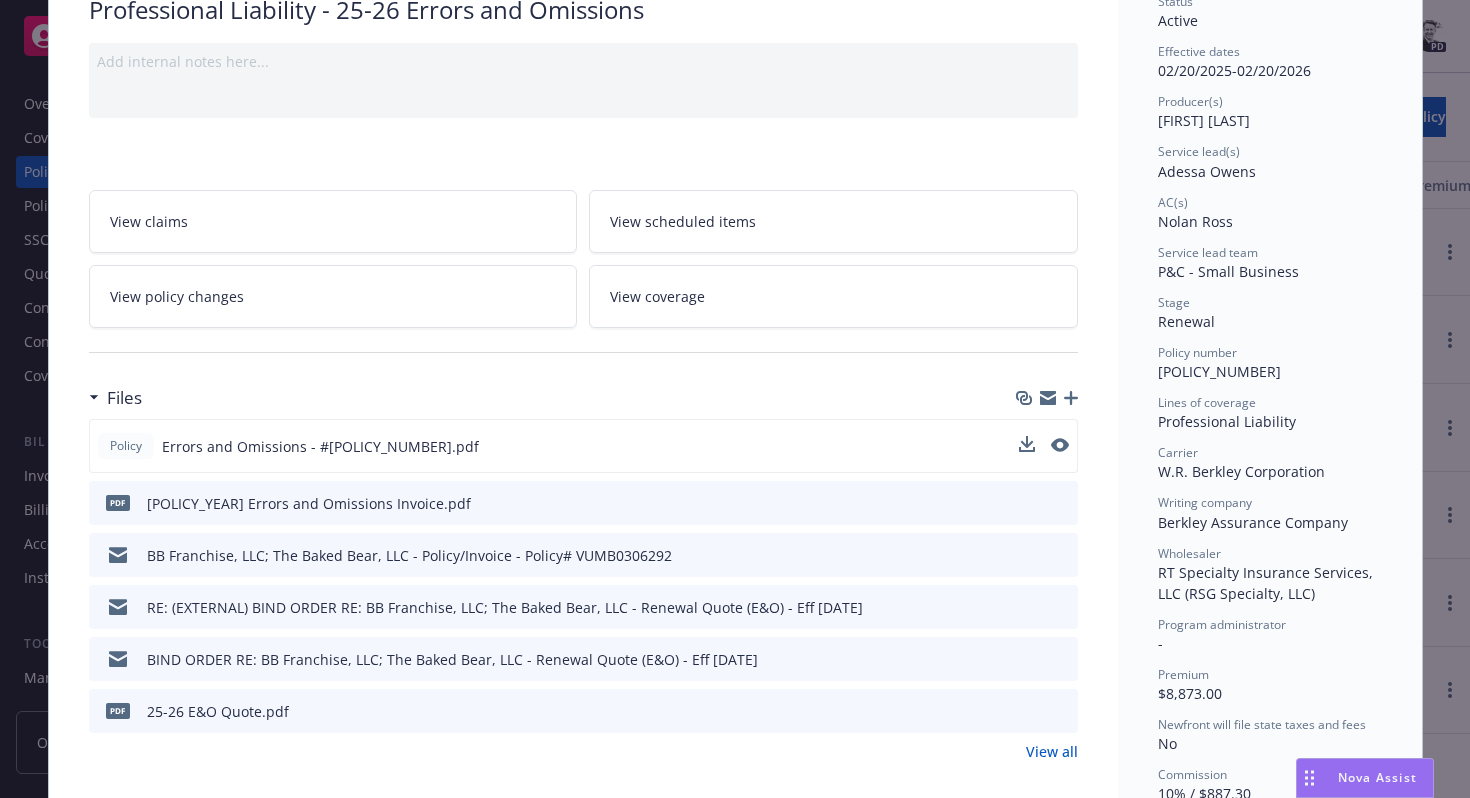 click on "Policy Professional Liability   - [POLICY_YEAR] Errors and Omissions Add internal notes here... View claims View scheduled items View policy changes View coverage Files Policy [POLICY_YEAR] Errors and Omissions Policy.pdf pdf [POLICY_YEAR] Errors and Omissions Invoice.pdf BB Franchise, LLC; The Baked Bear, LLC - Policy/Invoice - Policy# [POLICY_NUMBER] RE: (EXTERNAL) BIND ORDER RE: BB Franchise, LLC; The Baked Bear, LLC - Renewal Quote (E&O) - Eff [DATE] BIND ORDER RE: BB Franchise, LLC; The Baked Bear, LLC - Renewal Quote (E&O) - Eff [DATE] pdf [POLICY_YEAR] E&O Quote.pdf View all Billing summary Billing summary includes policy changes. View the policy start billing summary on the   policy start page . Amount ($) Premium $[AMOUNT] Surplus lines California tax $[AMOUNT] Surplus lines California fee $[AMOUNT] Misc taxes & fees $[AMOUNT] Carrier policy fee $[AMOUNT] Newfront fee / rebate $[AMOUNT] Wholesale fee $[AMOUNT] Inspection fee $[AMOUNT] Total $[AMOUNT] Billing method Agency - Pay in full Auto invoicing settings Auto invoice creation is off Auto send invoice is off" at bounding box center (735, 399) 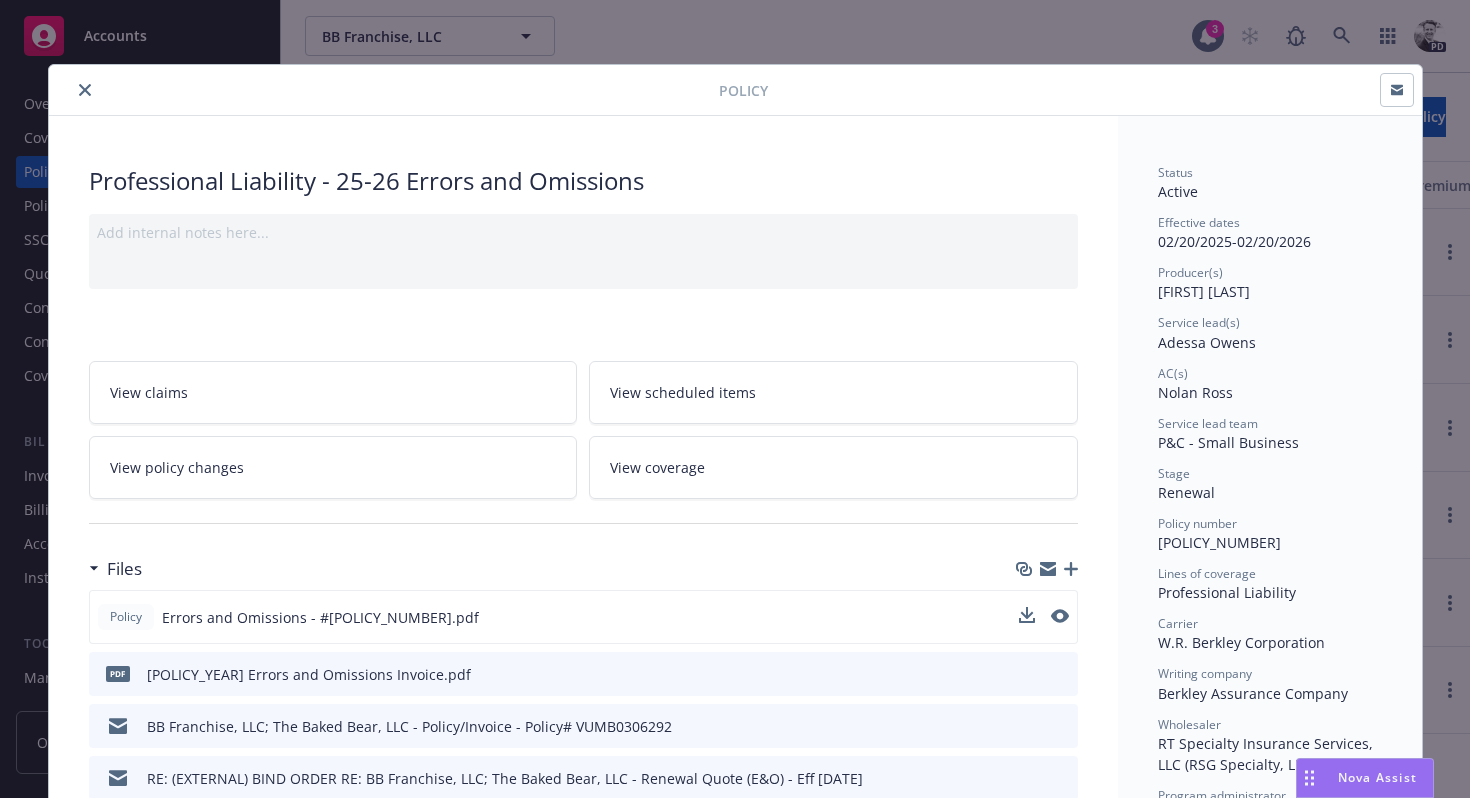 click at bounding box center [85, 90] 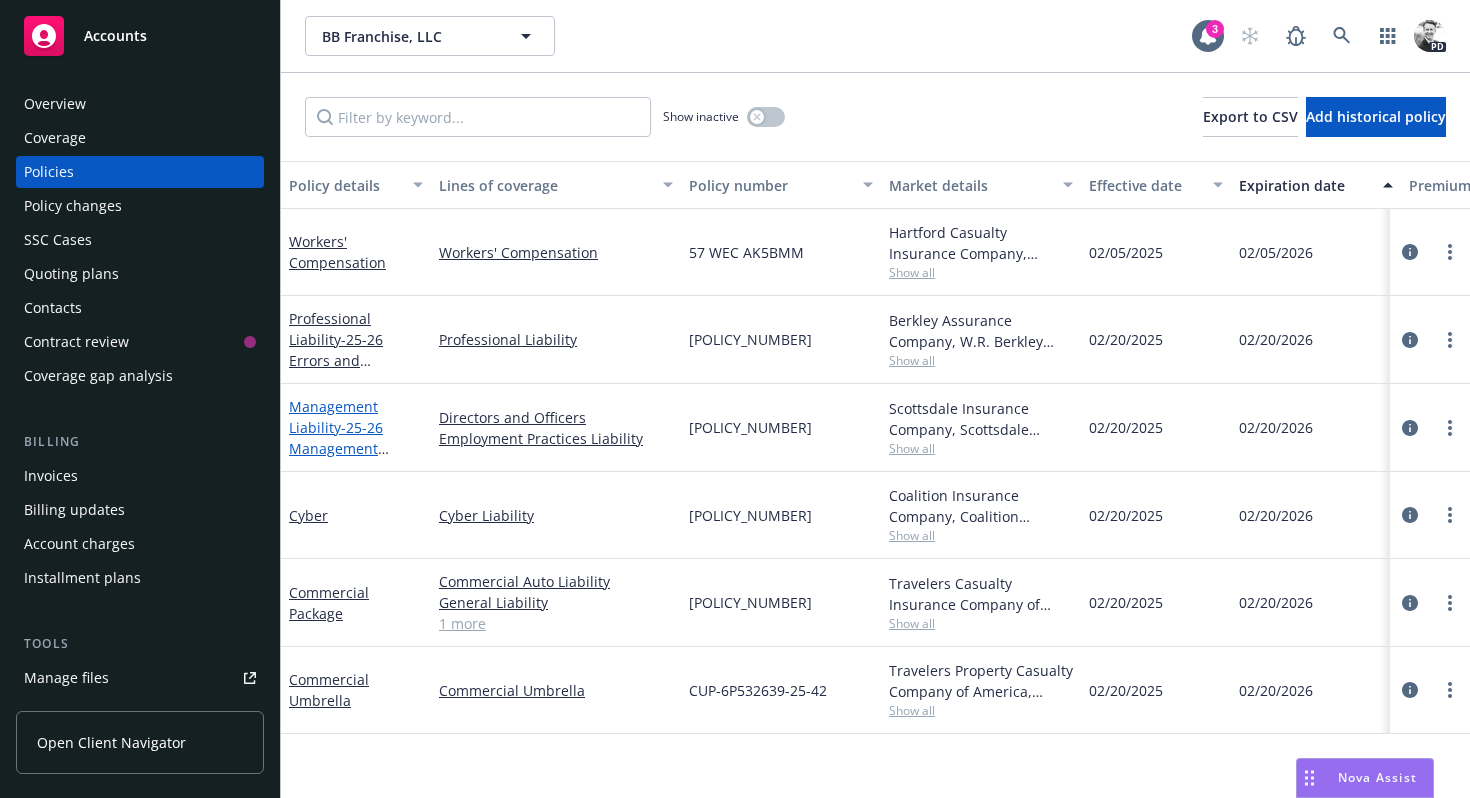 click on "-  25-26 Management Liability" at bounding box center (339, 448) 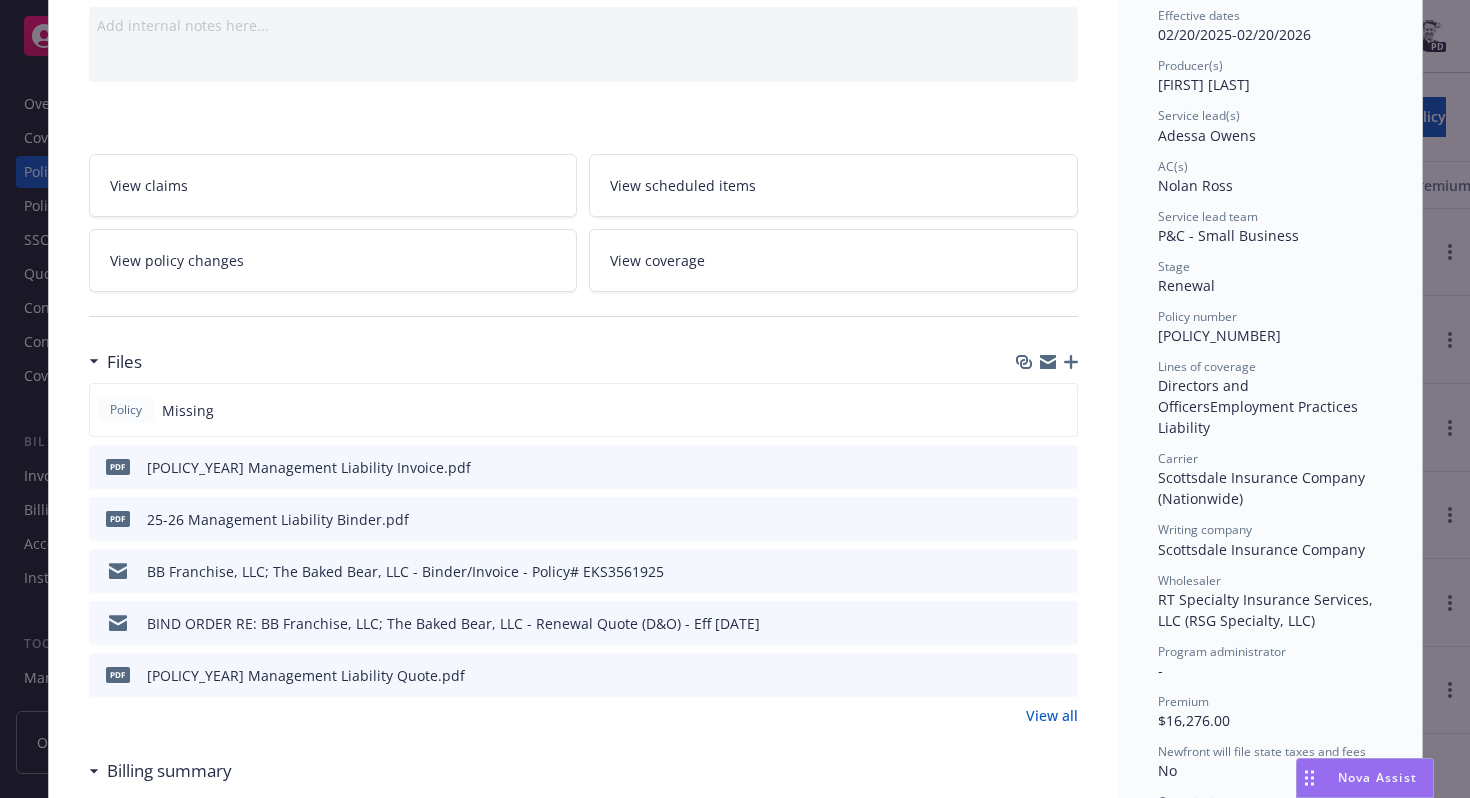 scroll, scrollTop: 208, scrollLeft: 0, axis: vertical 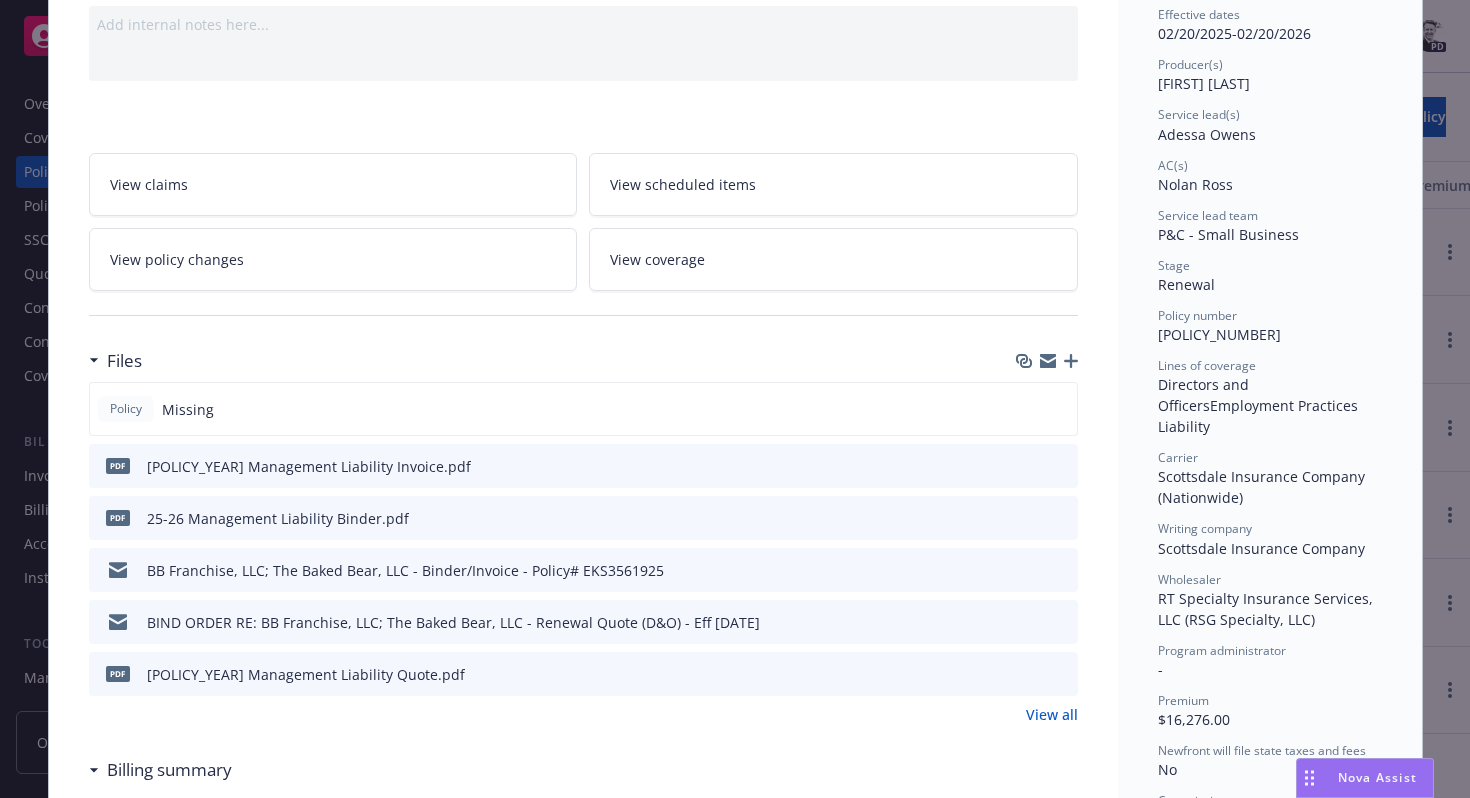click 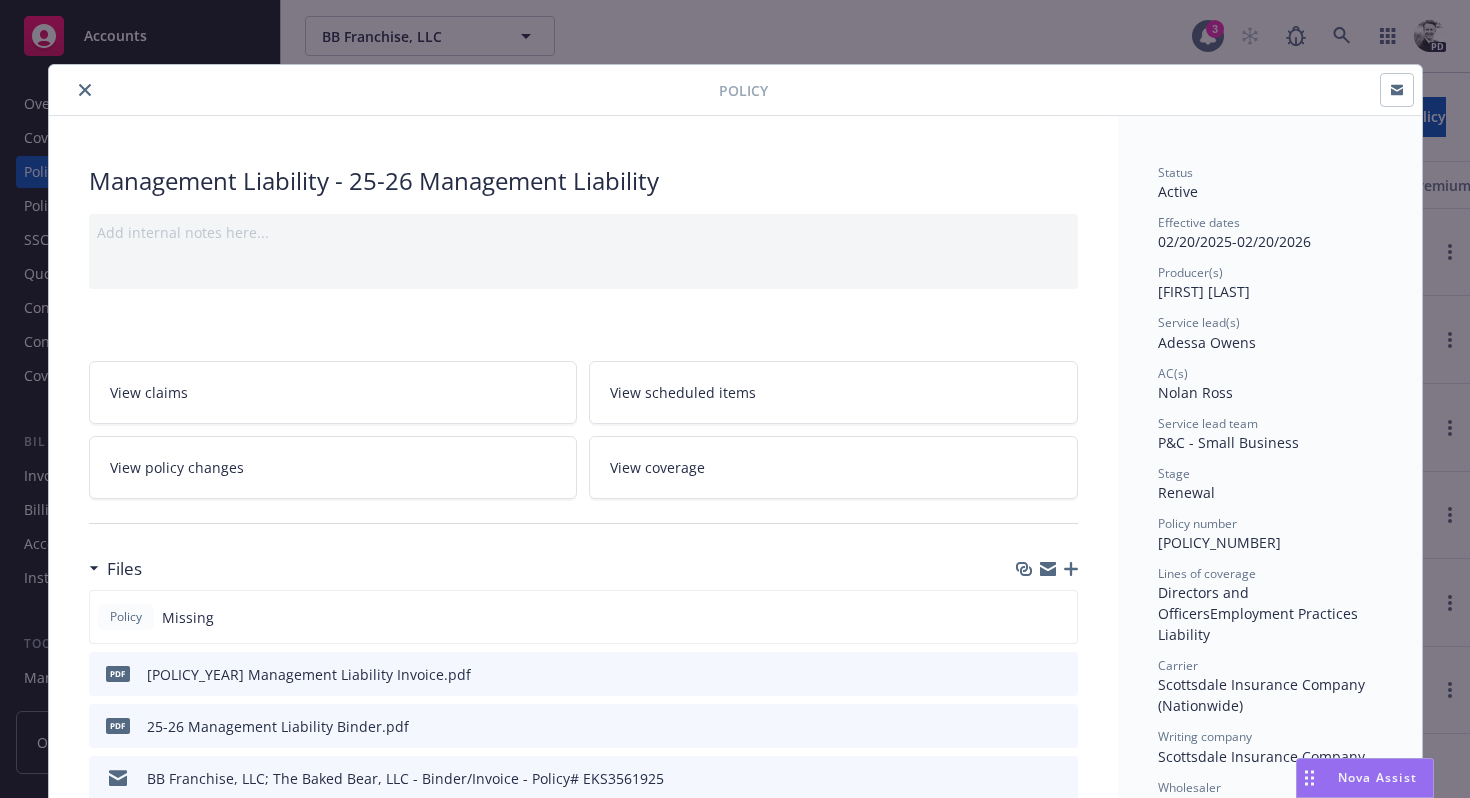 click 